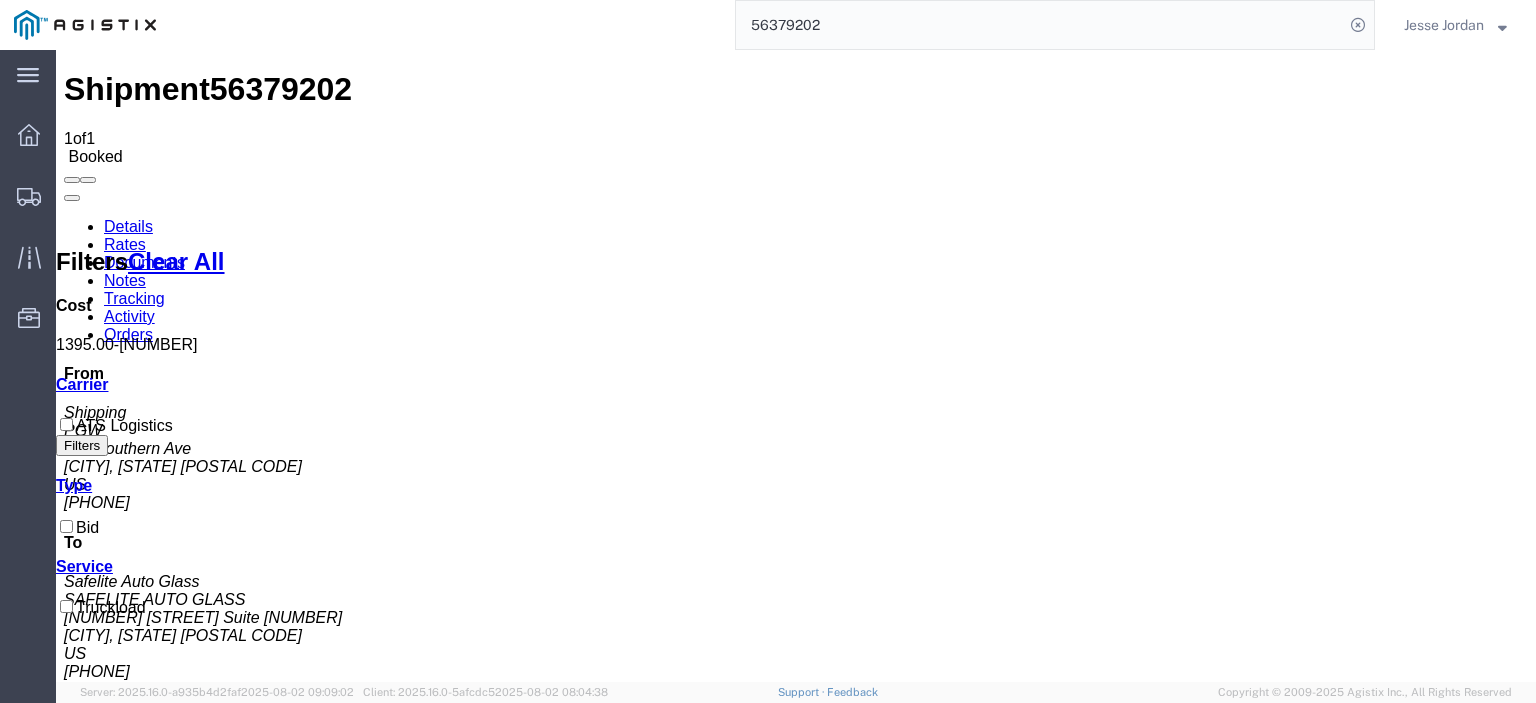 scroll, scrollTop: 0, scrollLeft: 0, axis: both 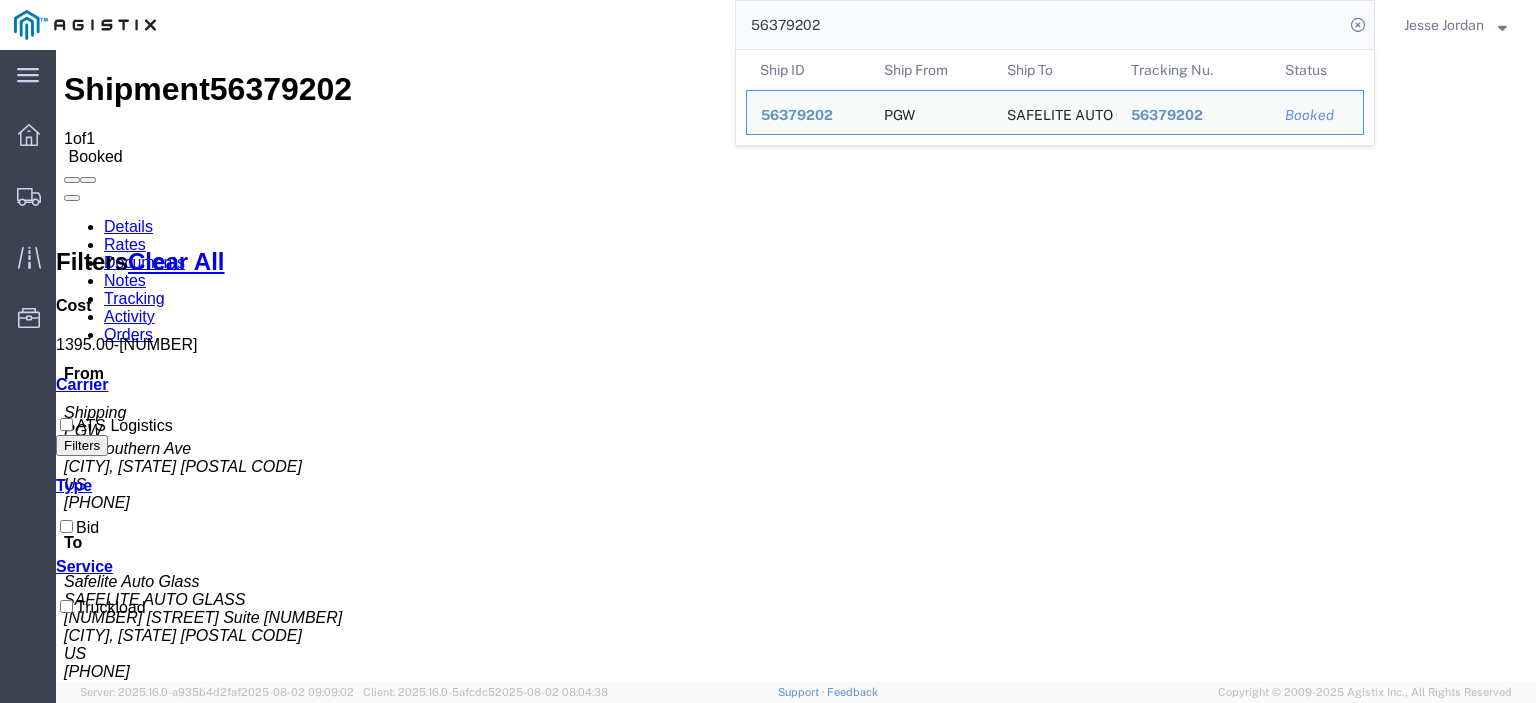 drag, startPoint x: 757, startPoint y: 35, endPoint x: 555, endPoint y: -1, distance: 205.18285 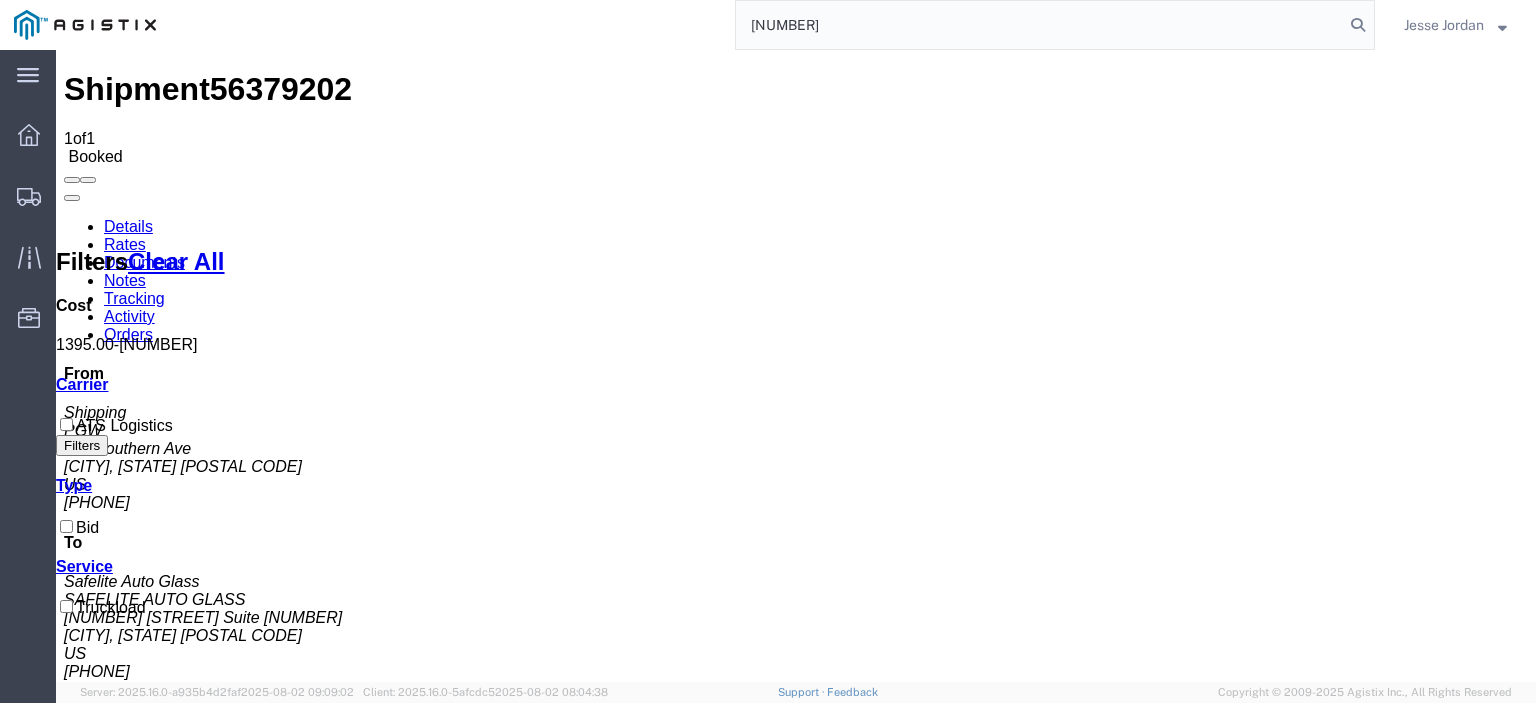 click on "Details" at bounding box center [128, 226] 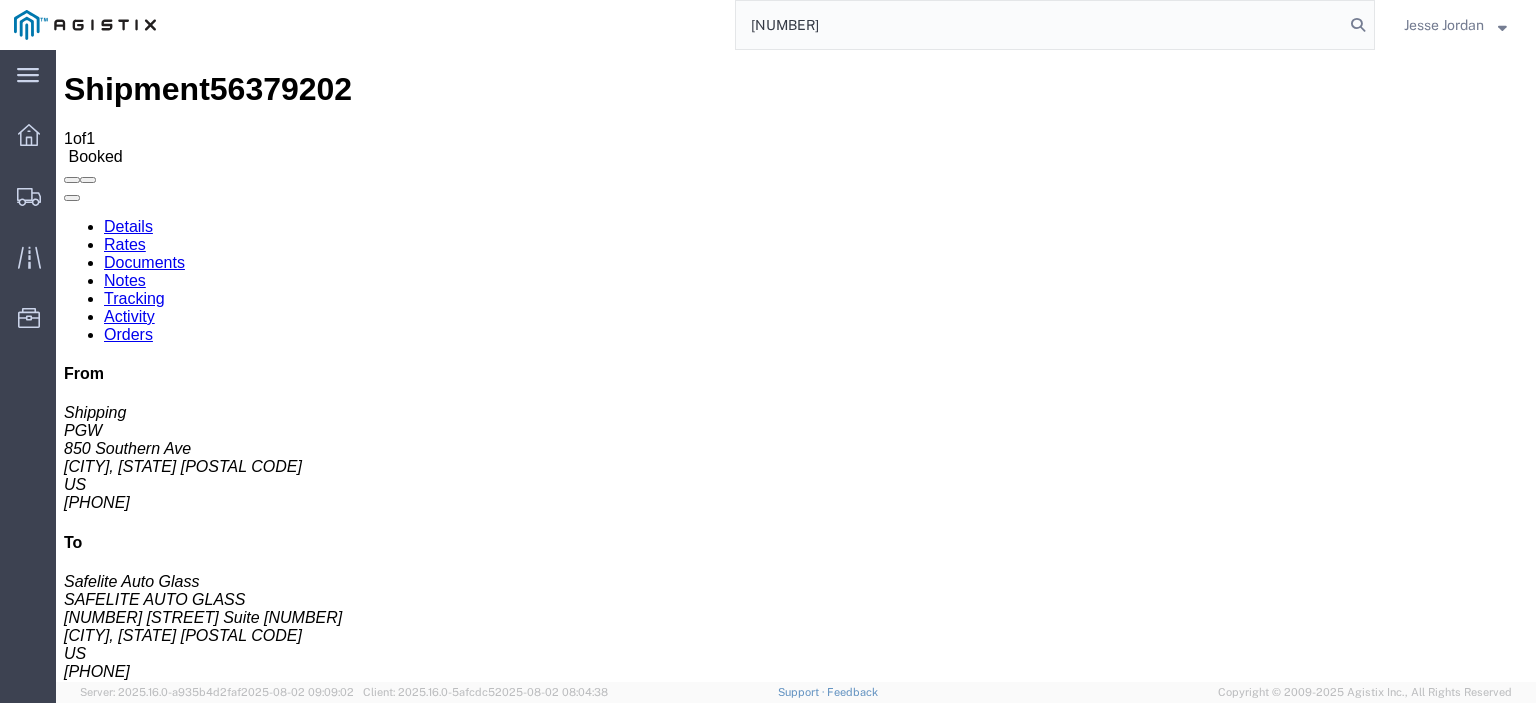 drag, startPoint x: 817, startPoint y: 33, endPoint x: 576, endPoint y: 37, distance: 241.03319 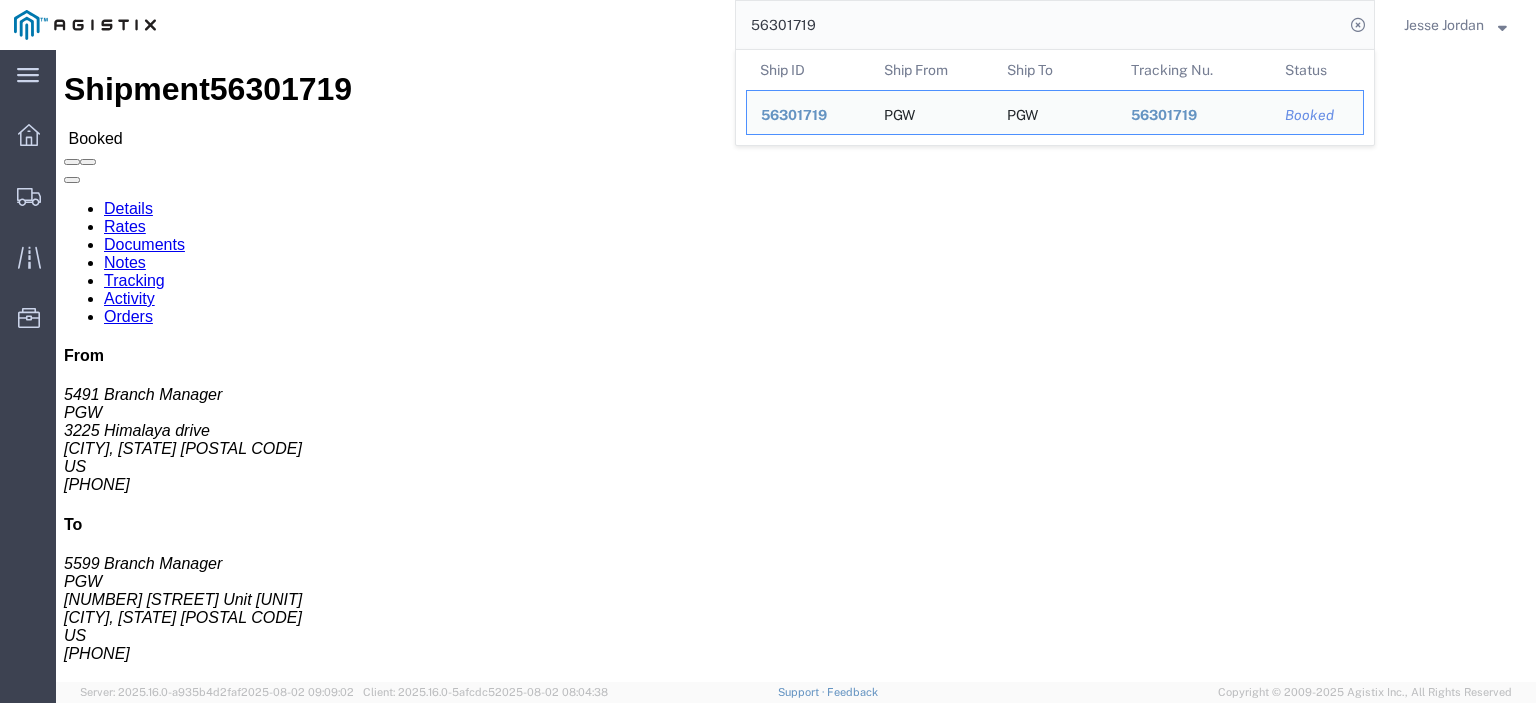 drag, startPoint x: 904, startPoint y: 27, endPoint x: 504, endPoint y: -4, distance: 401.19946 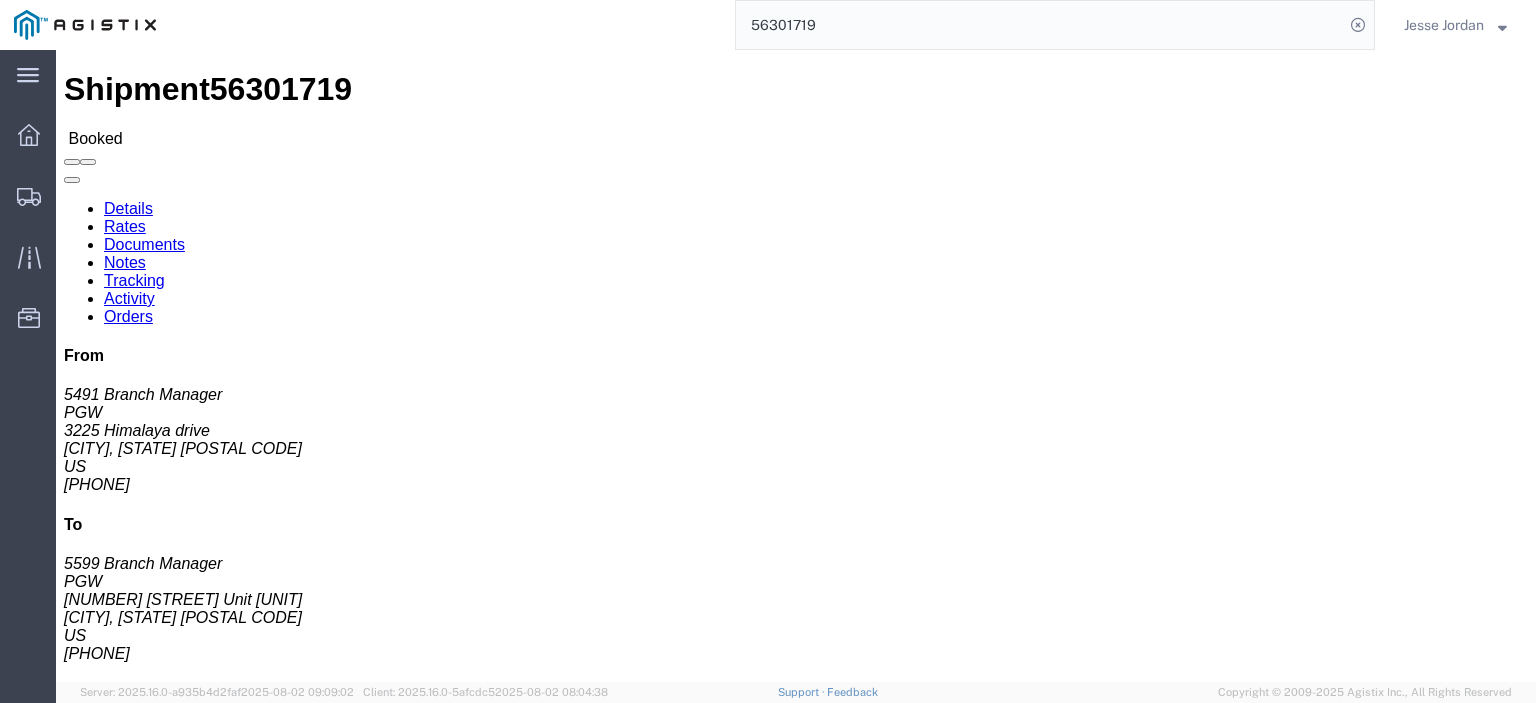 paste on "44115" 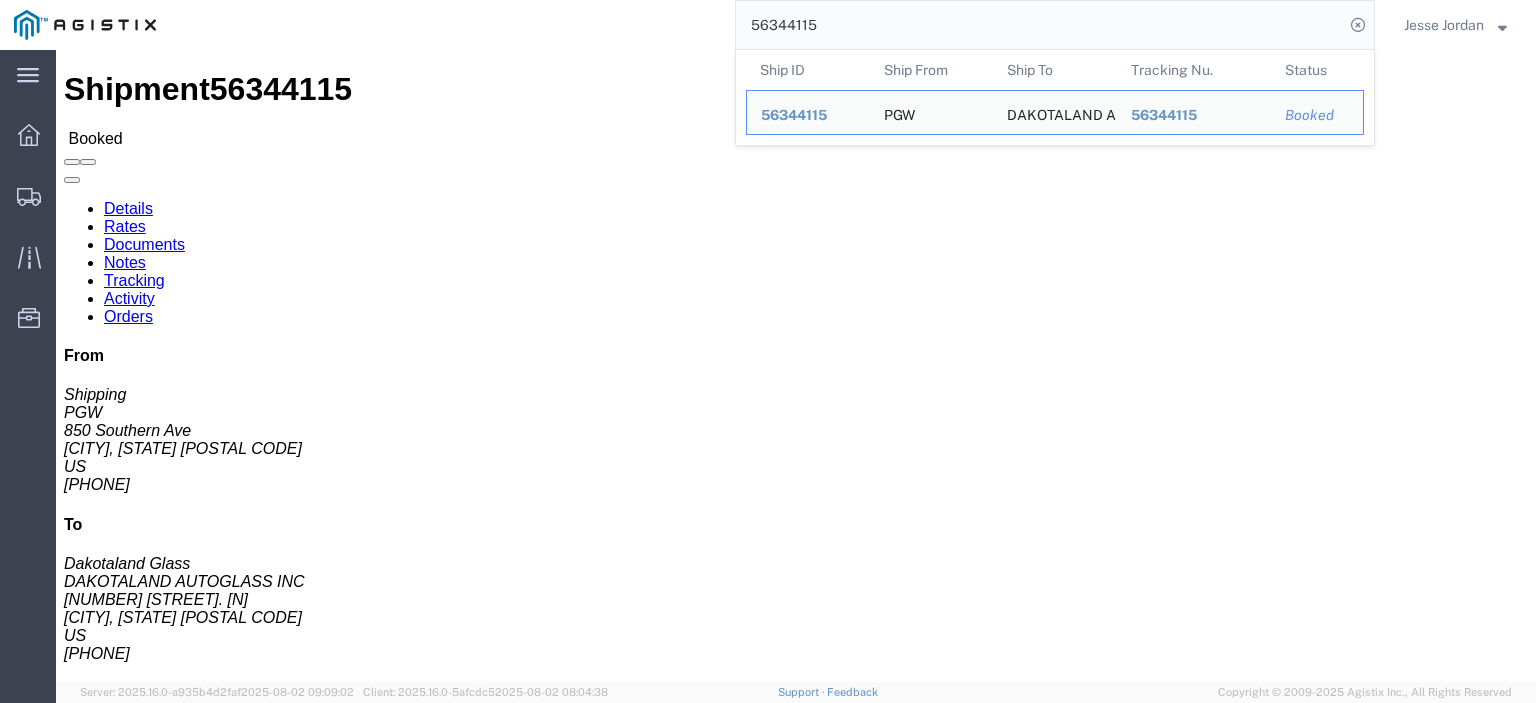 drag, startPoint x: 831, startPoint y: 24, endPoint x: 757, endPoint y: 14, distance: 74.672615 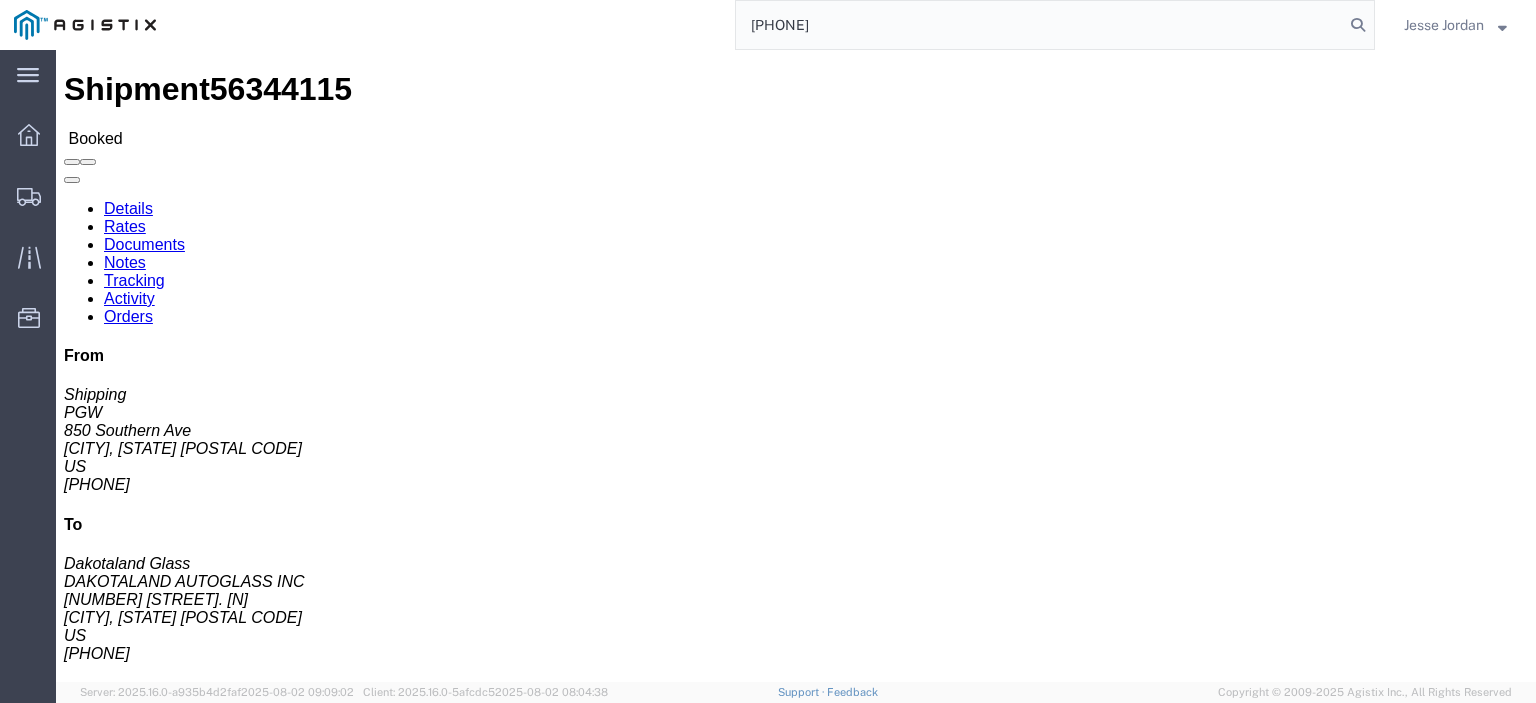 click on "[PHONE]" 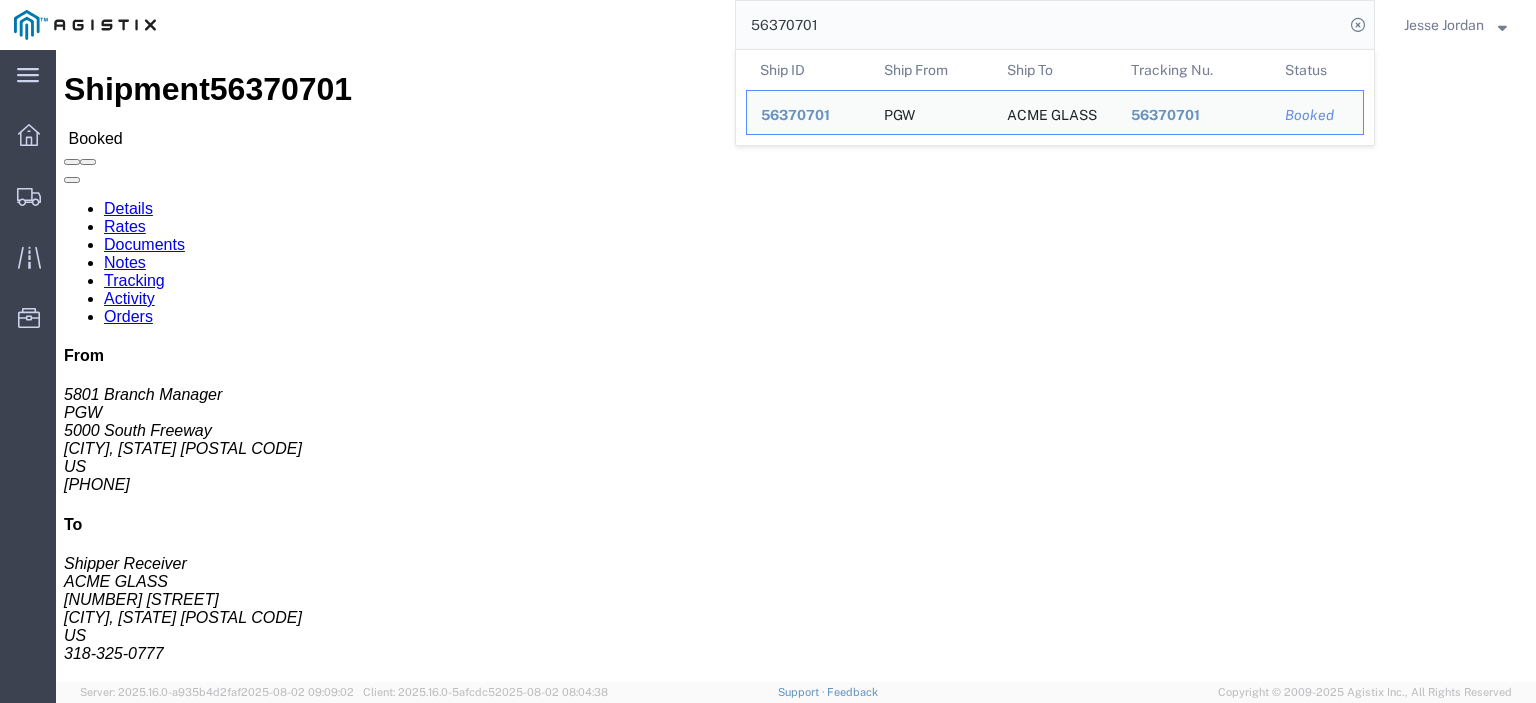 drag, startPoint x: 855, startPoint y: 9, endPoint x: 452, endPoint y: -32, distance: 405.08023 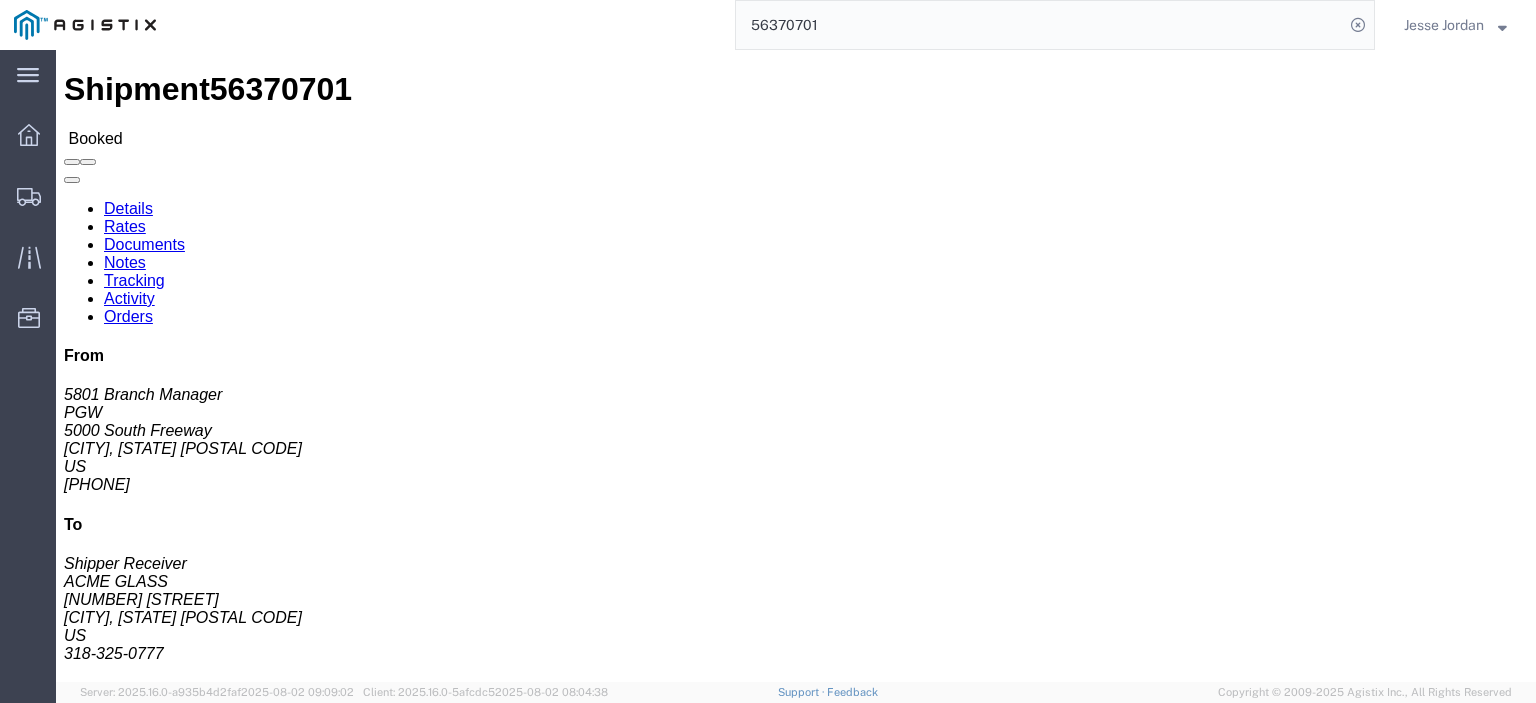paste on "[POSTAL CODE]" 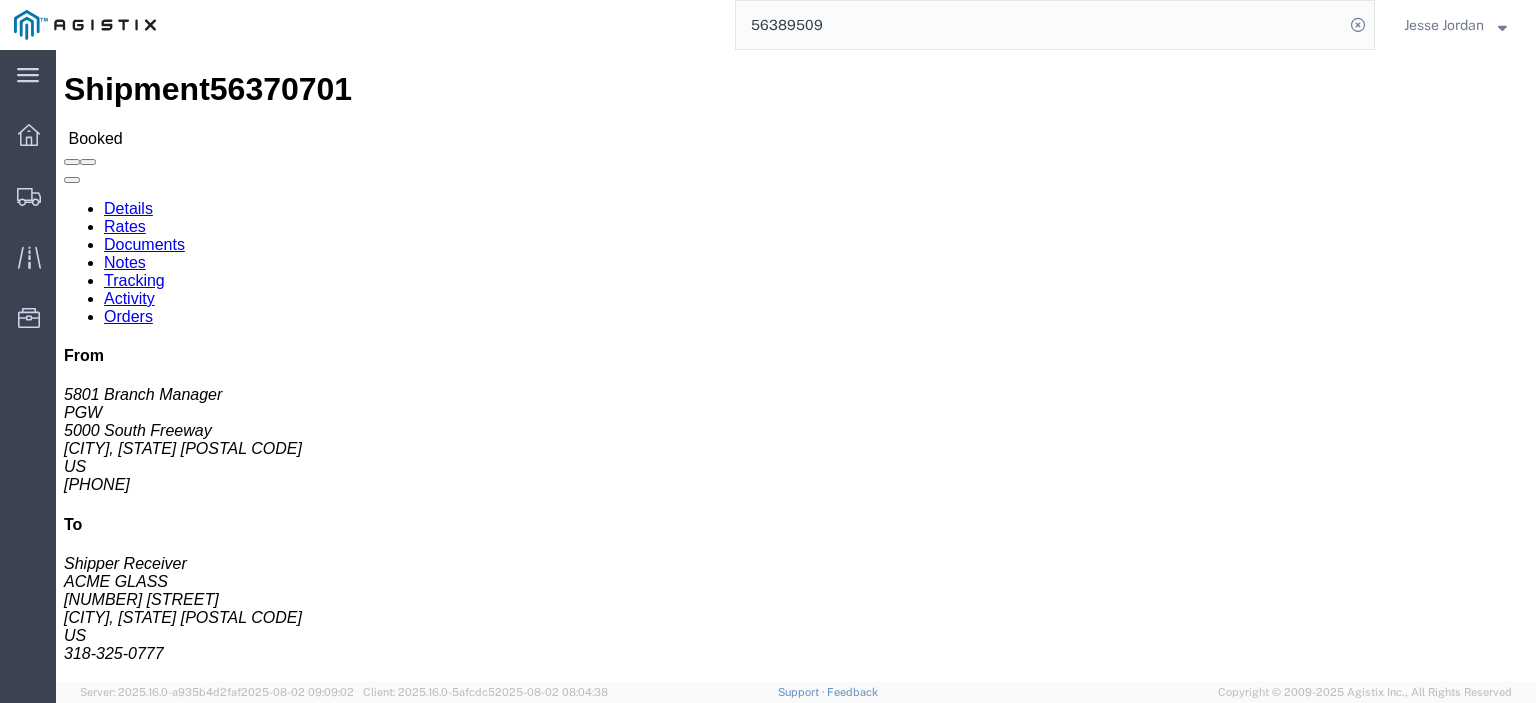 type on "56389509" 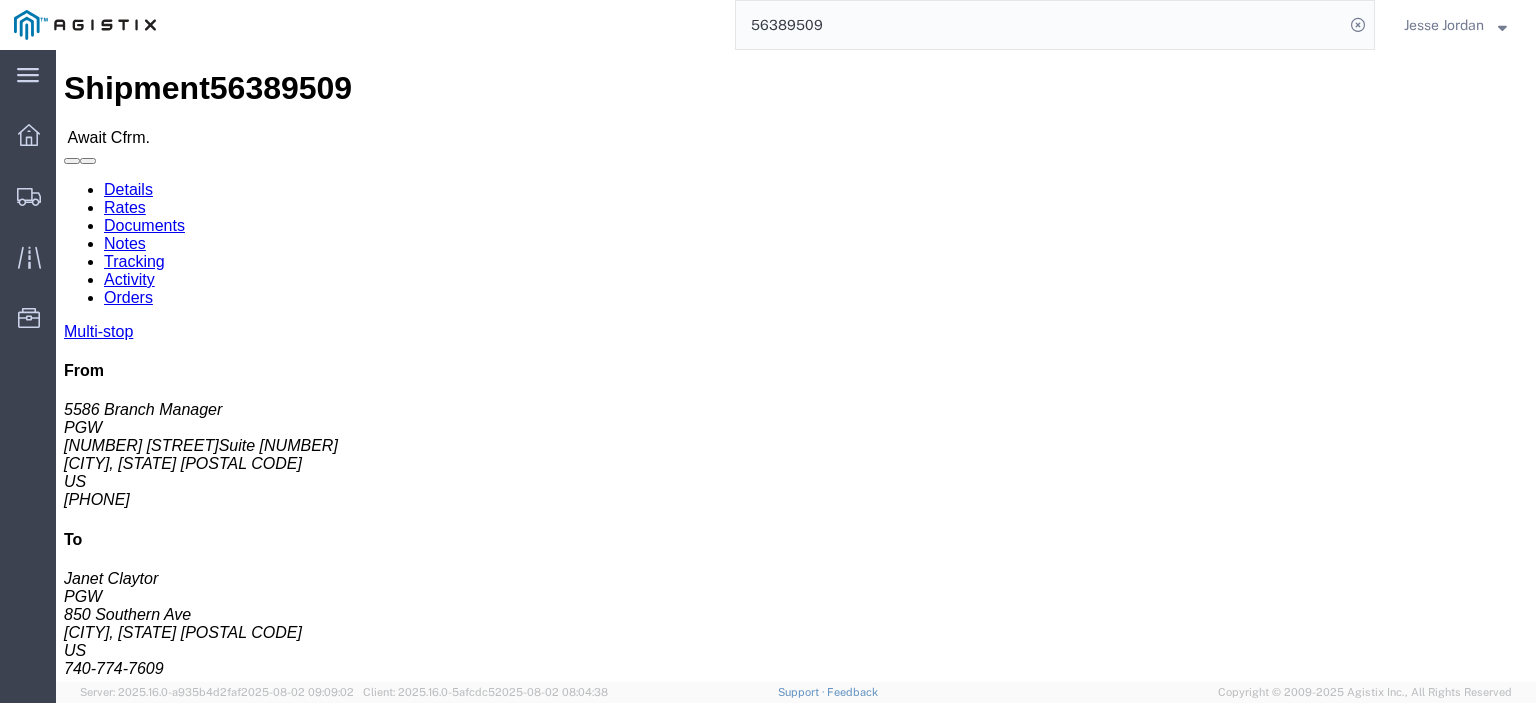scroll, scrollTop: 0, scrollLeft: 0, axis: both 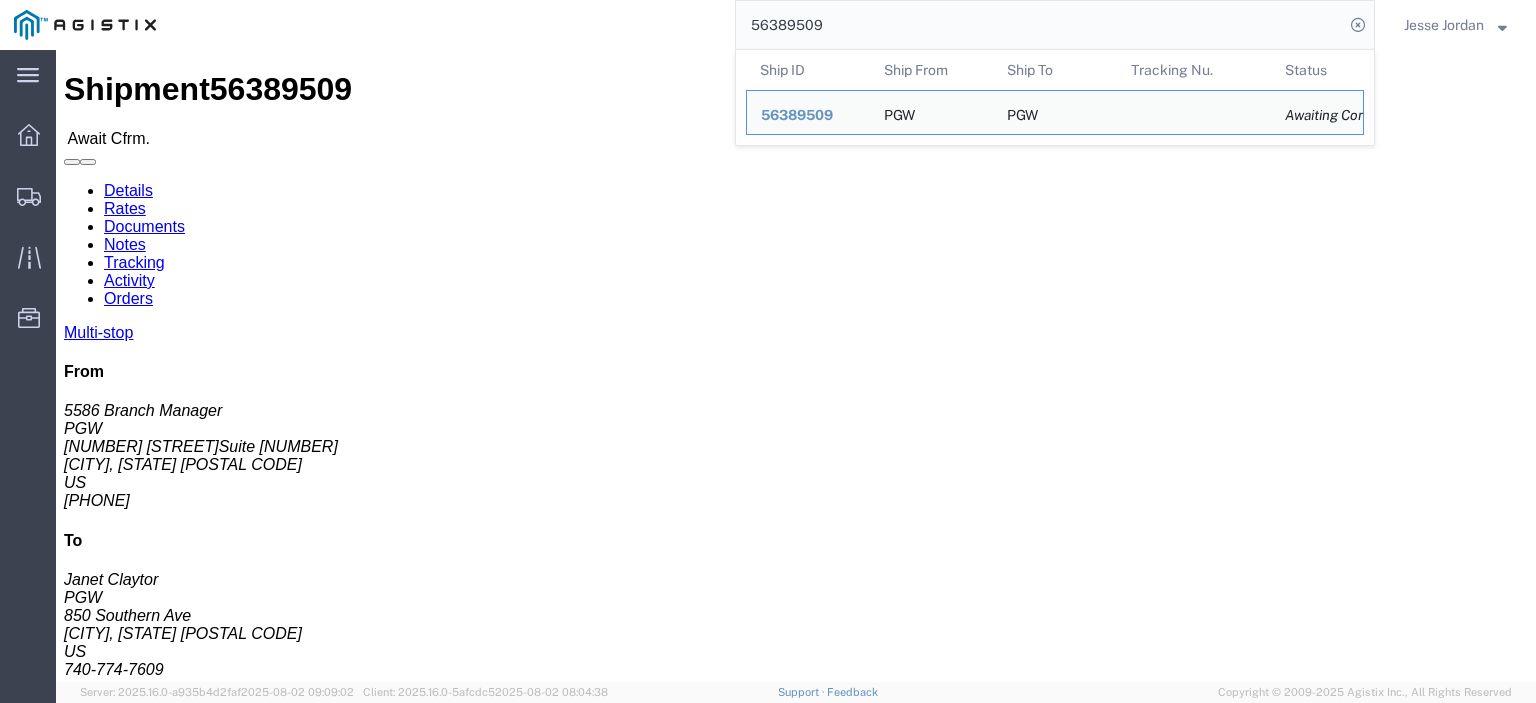 drag, startPoint x: 96, startPoint y: 257, endPoint x: 20, endPoint y: 232, distance: 80.00625 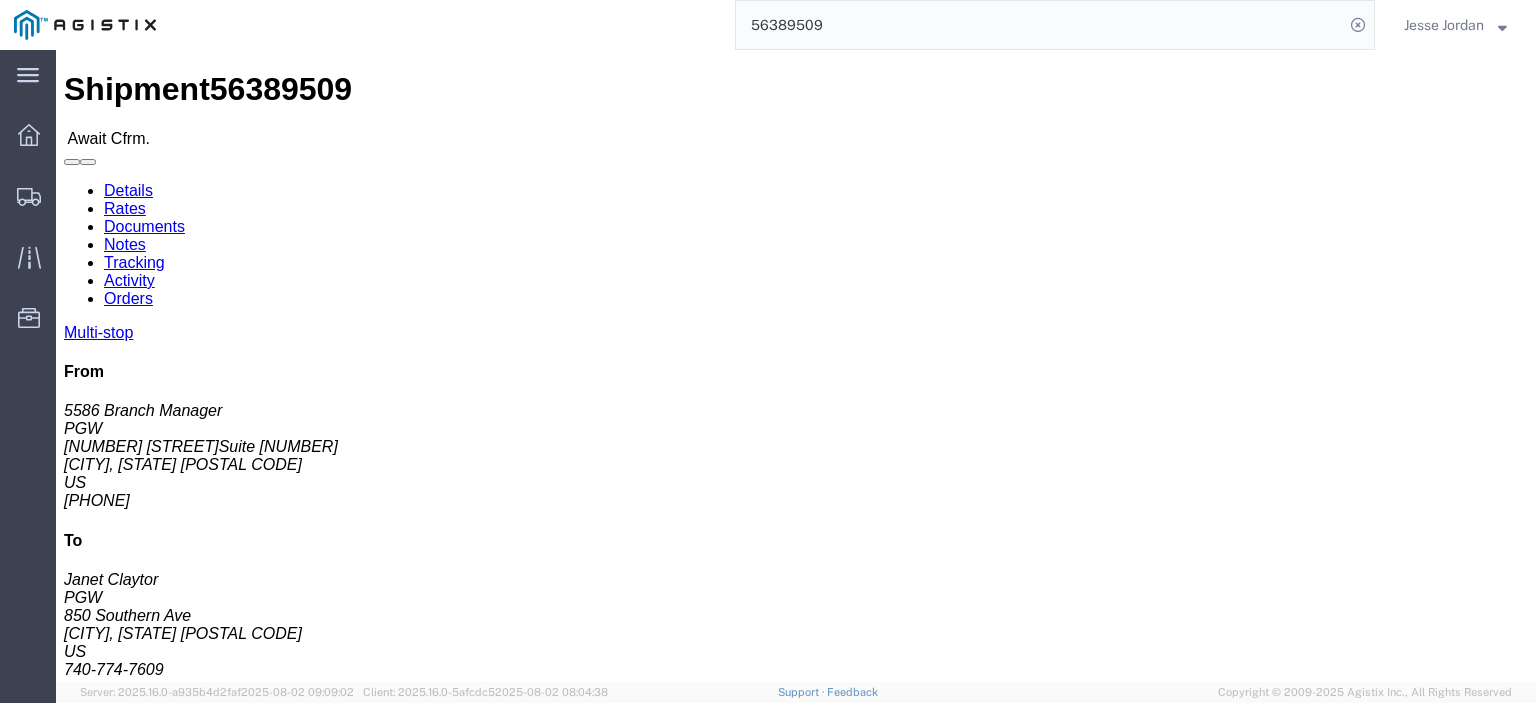 copy on "[NUMBER] [STREET] Suite [NUMBER]" 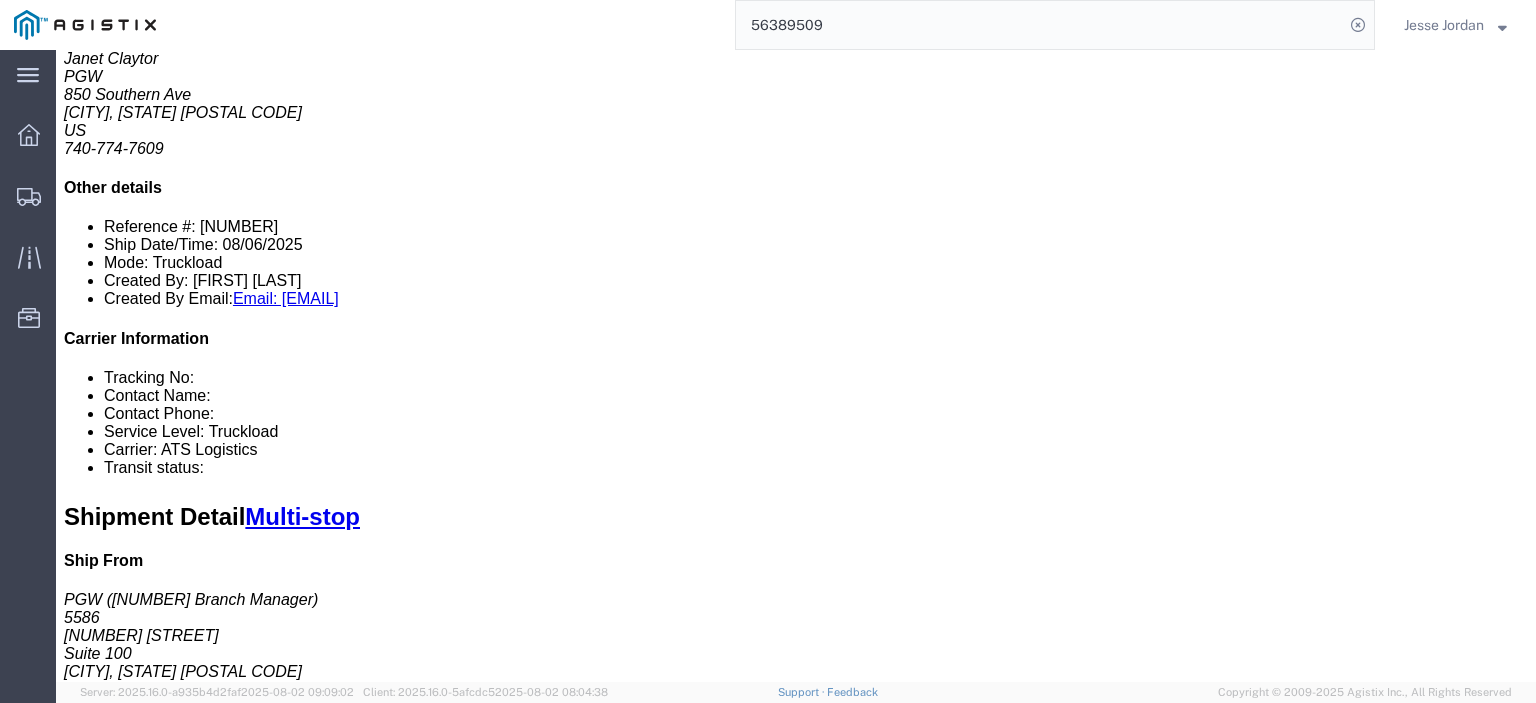 scroll, scrollTop: 400, scrollLeft: 0, axis: vertical 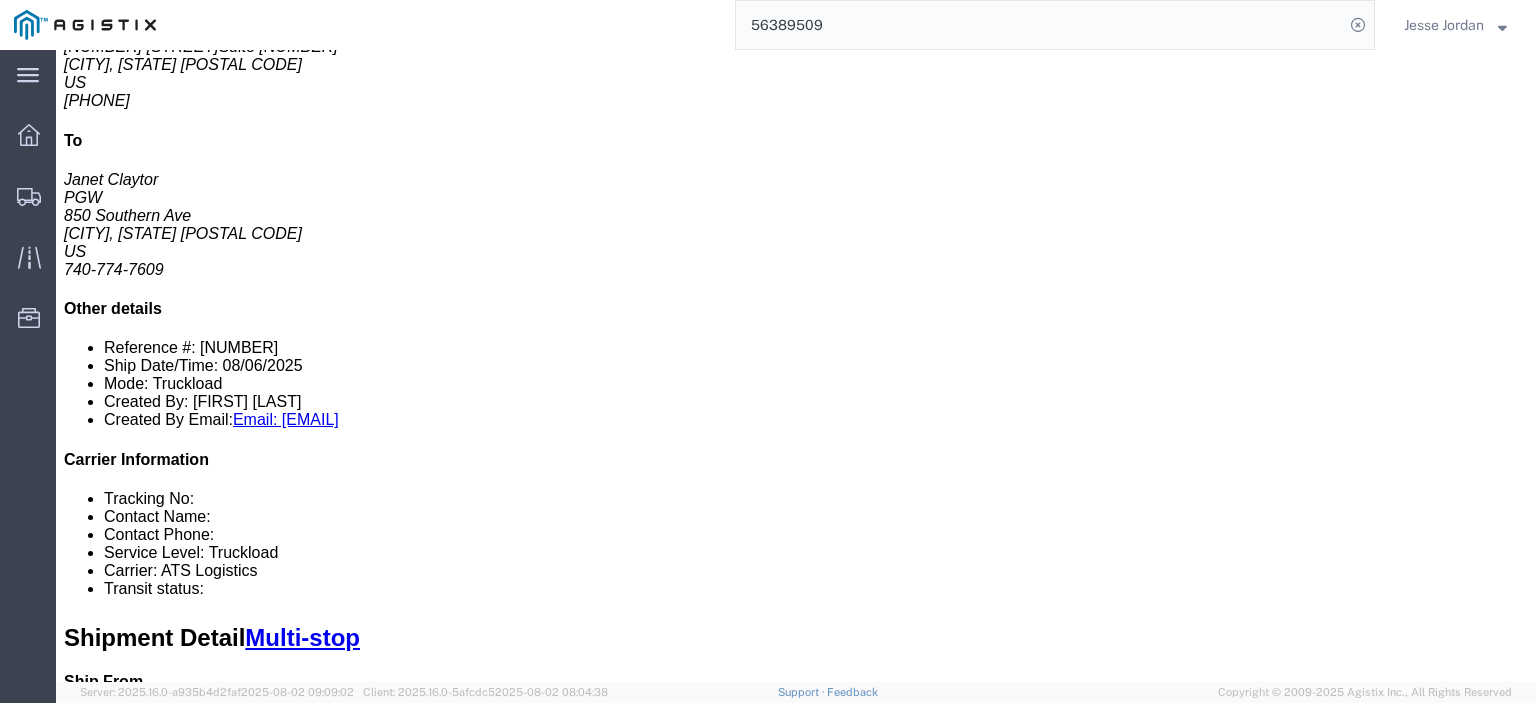 drag, startPoint x: 320, startPoint y: 212, endPoint x: 208, endPoint y: 217, distance: 112.11155 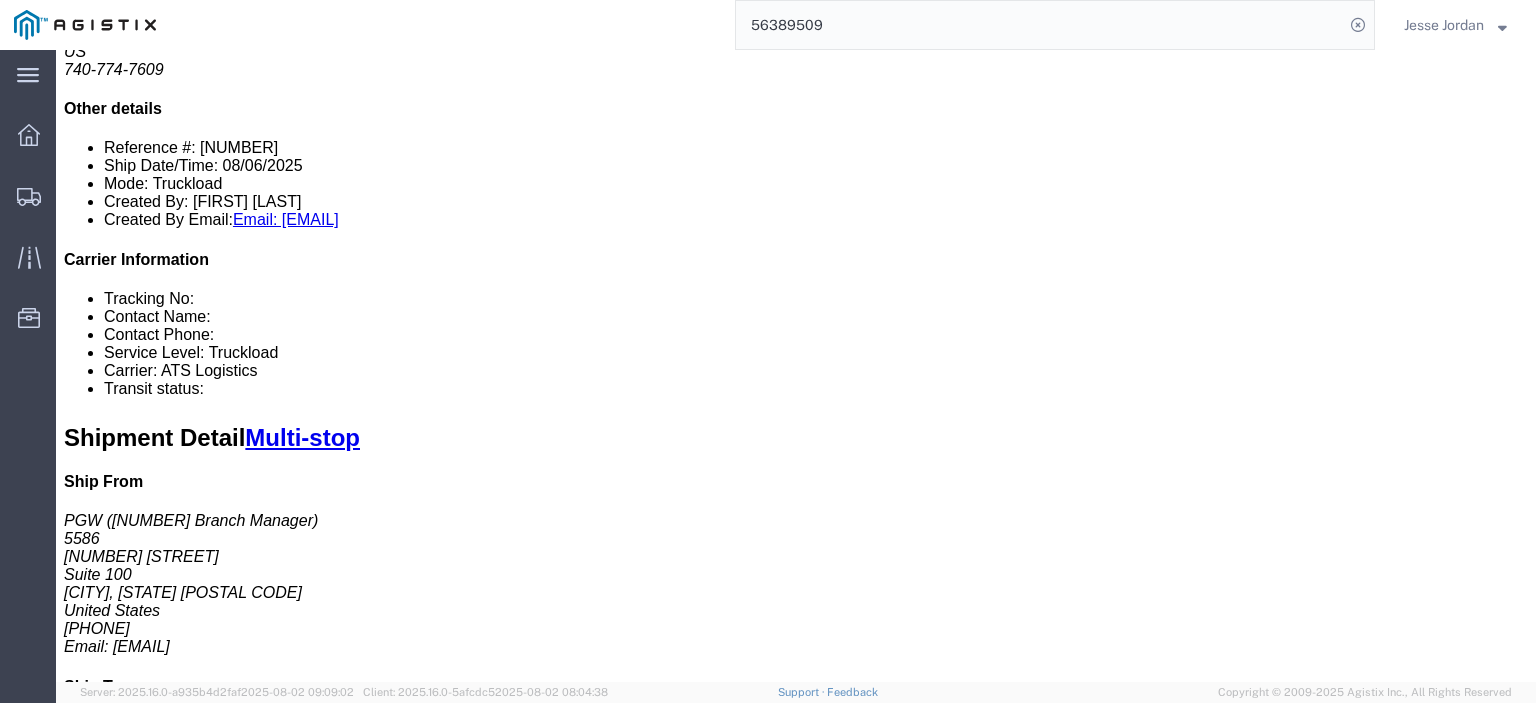 scroll, scrollTop: 200, scrollLeft: 0, axis: vertical 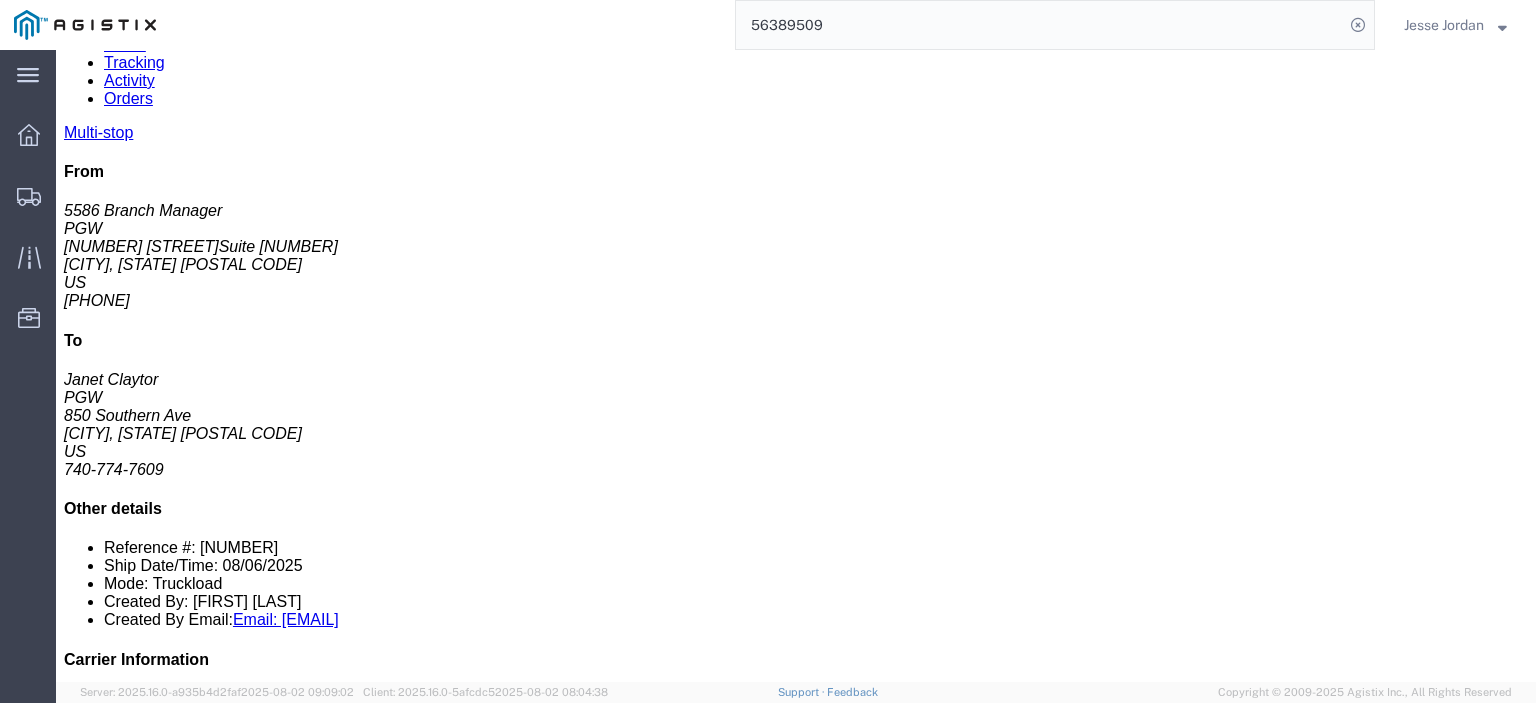 drag, startPoint x: 434, startPoint y: 408, endPoint x: 324, endPoint y: 414, distance: 110.16351 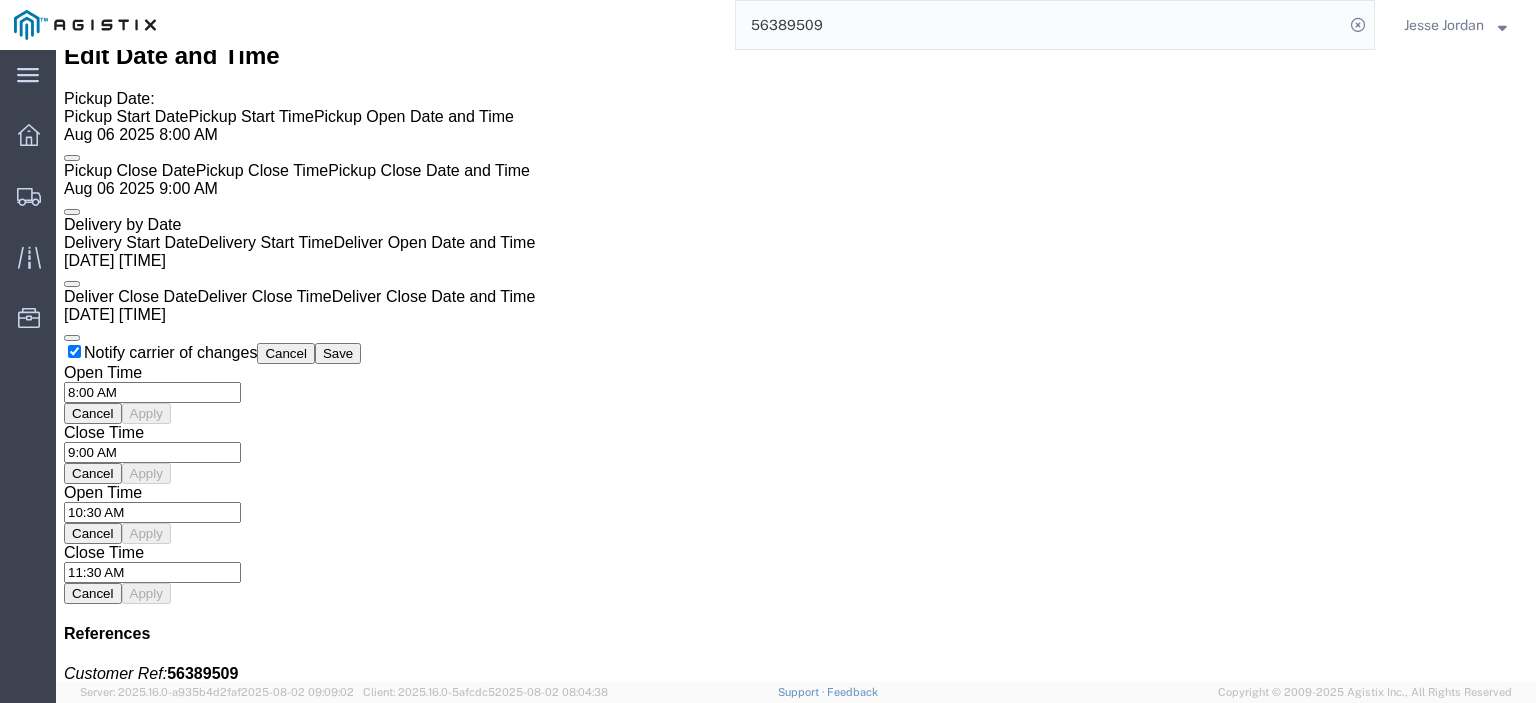 scroll, scrollTop: 1600, scrollLeft: 0, axis: vertical 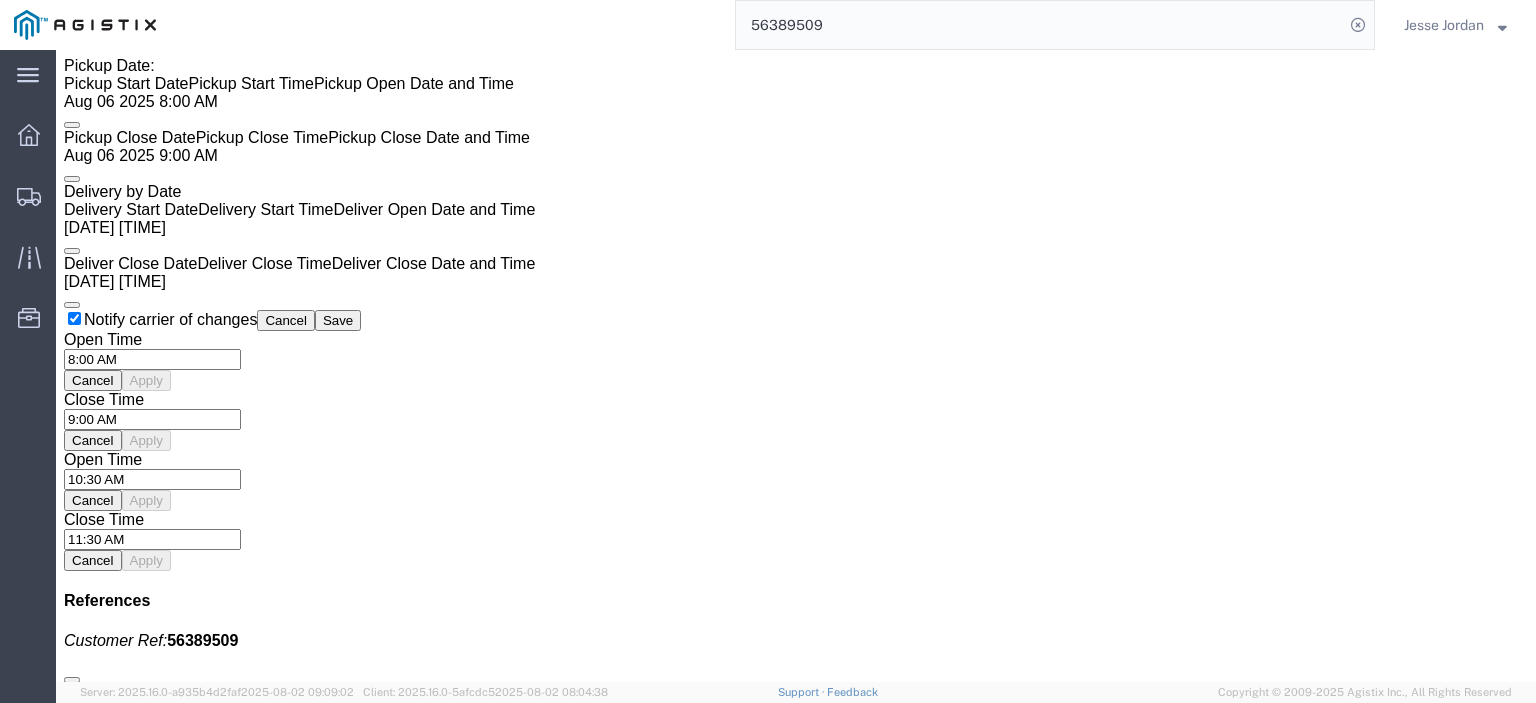 click on "Rates" 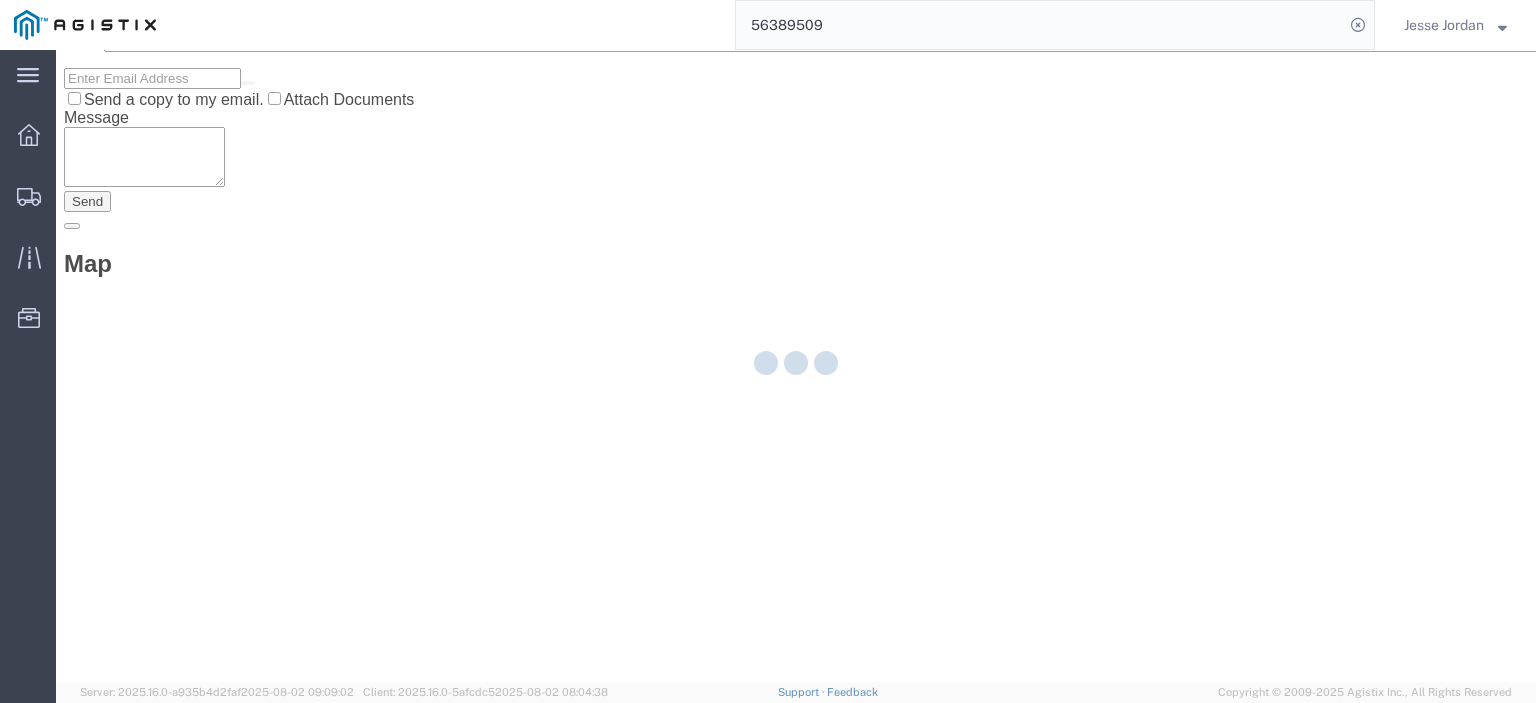 scroll, scrollTop: 0, scrollLeft: 0, axis: both 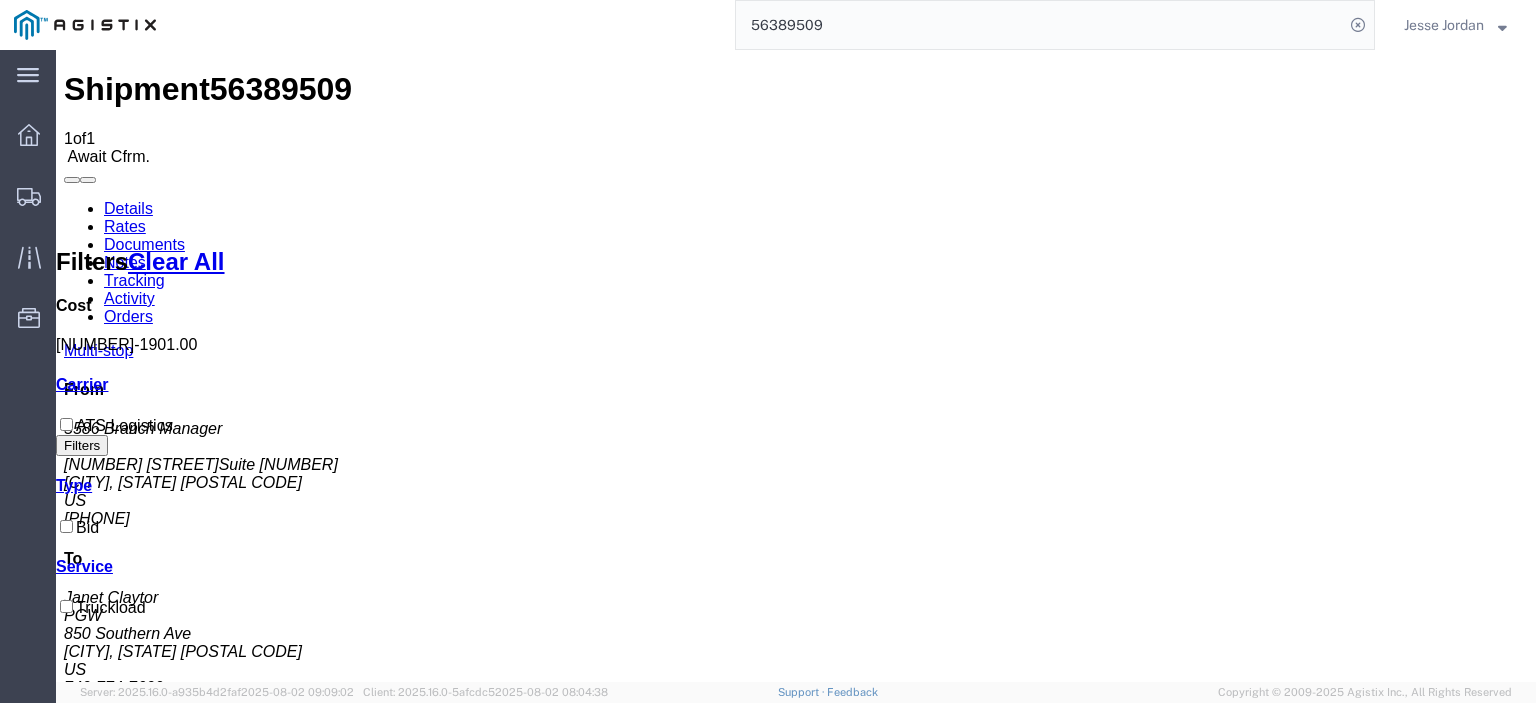 click on "Notes" at bounding box center (125, 262) 